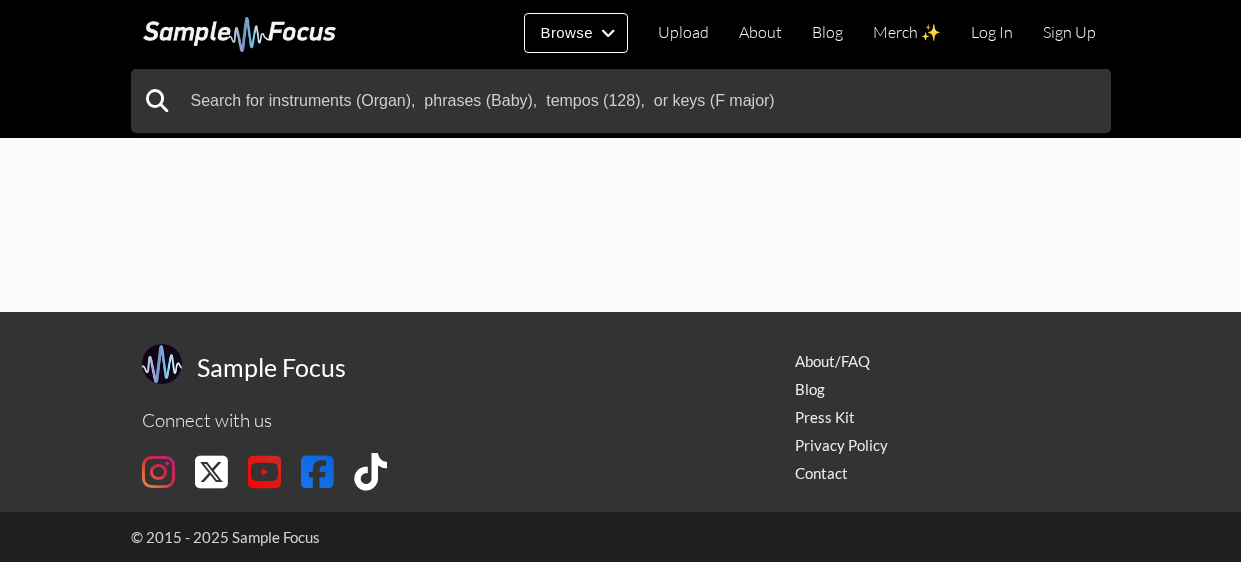scroll, scrollTop: 0, scrollLeft: 0, axis: both 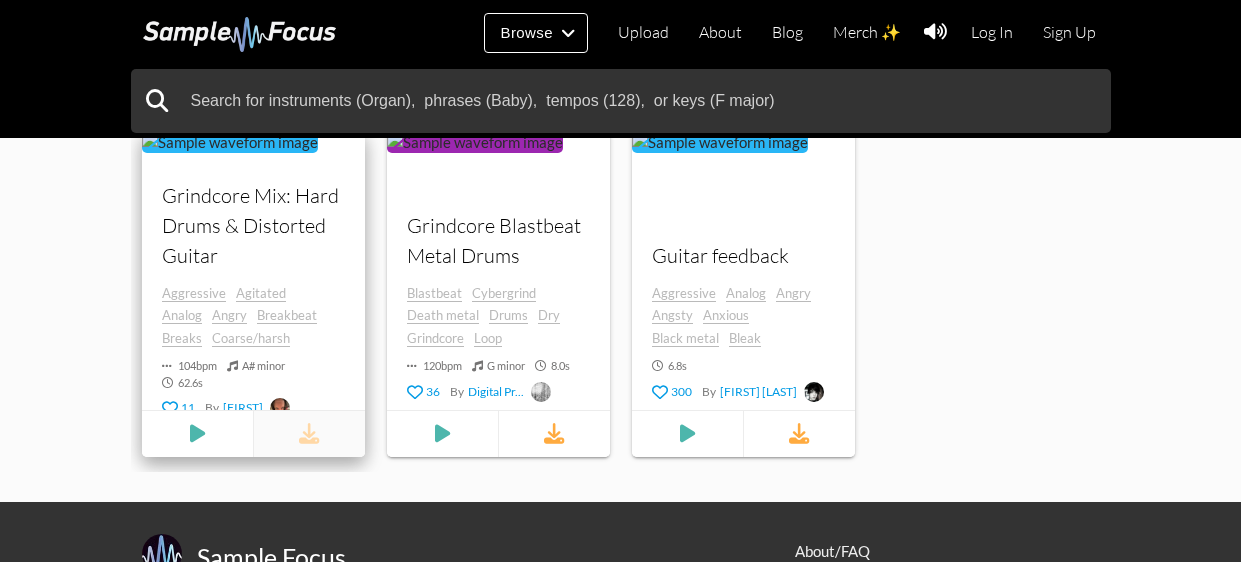 click at bounding box center (309, 433) 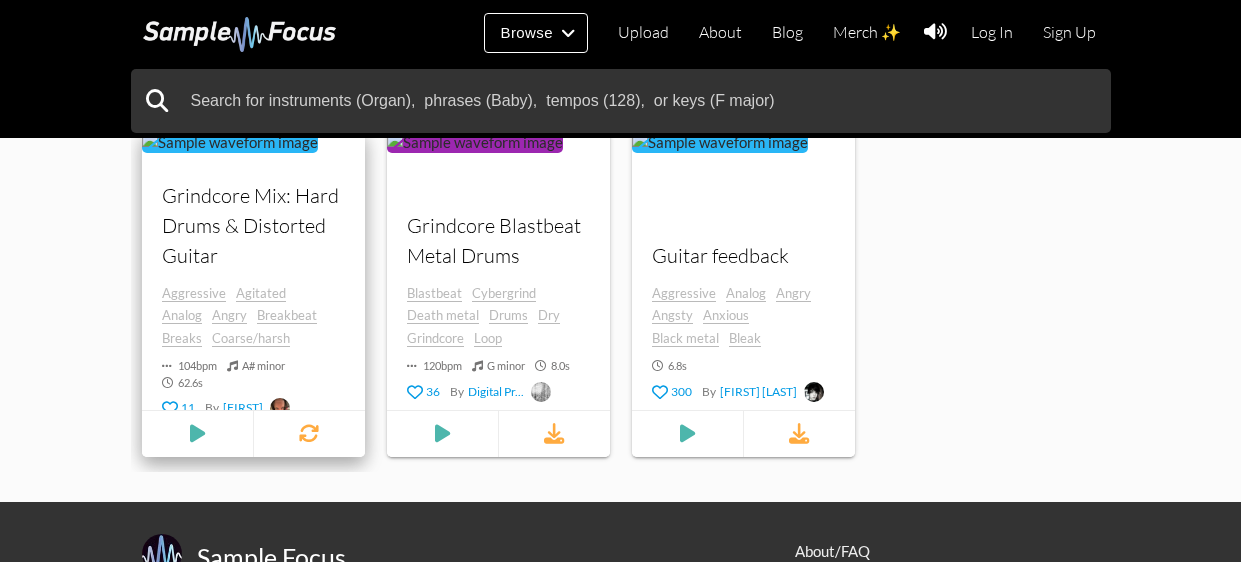 click on "Breakbeat" at bounding box center [287, 315] 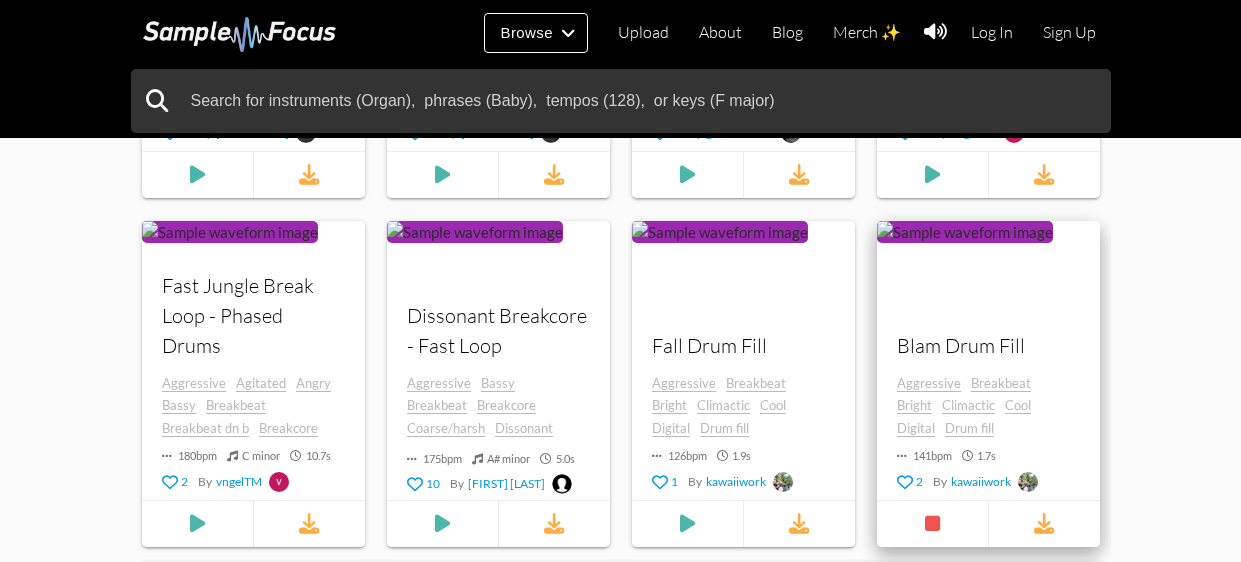 scroll, scrollTop: 1804, scrollLeft: 0, axis: vertical 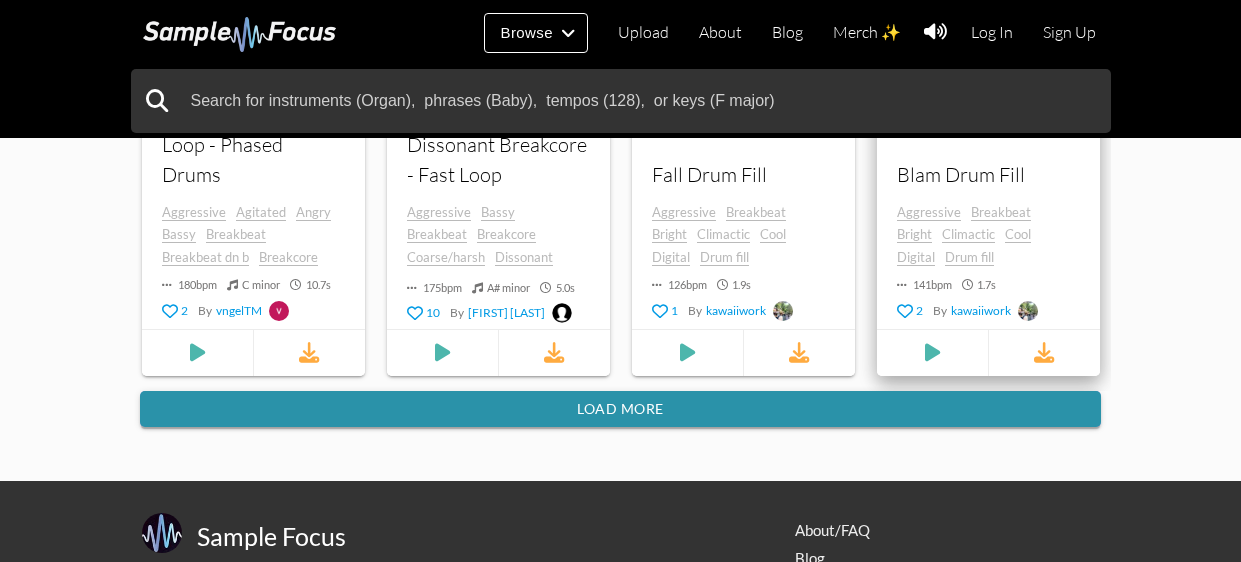 click on "Load more" at bounding box center (620, 409) 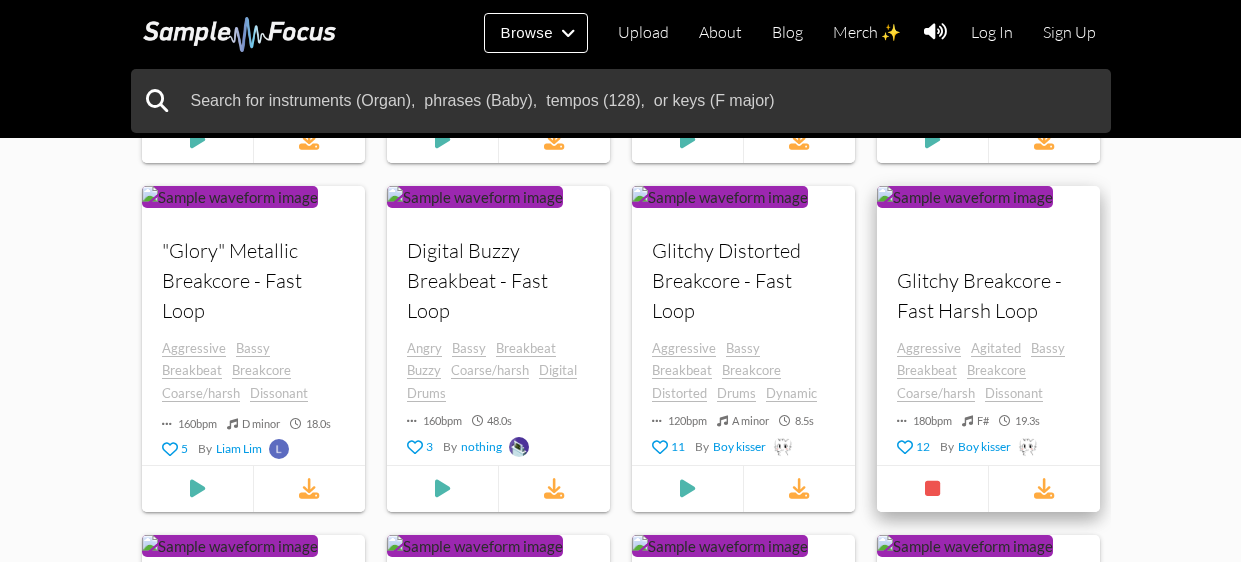 scroll, scrollTop: 2460, scrollLeft: 0, axis: vertical 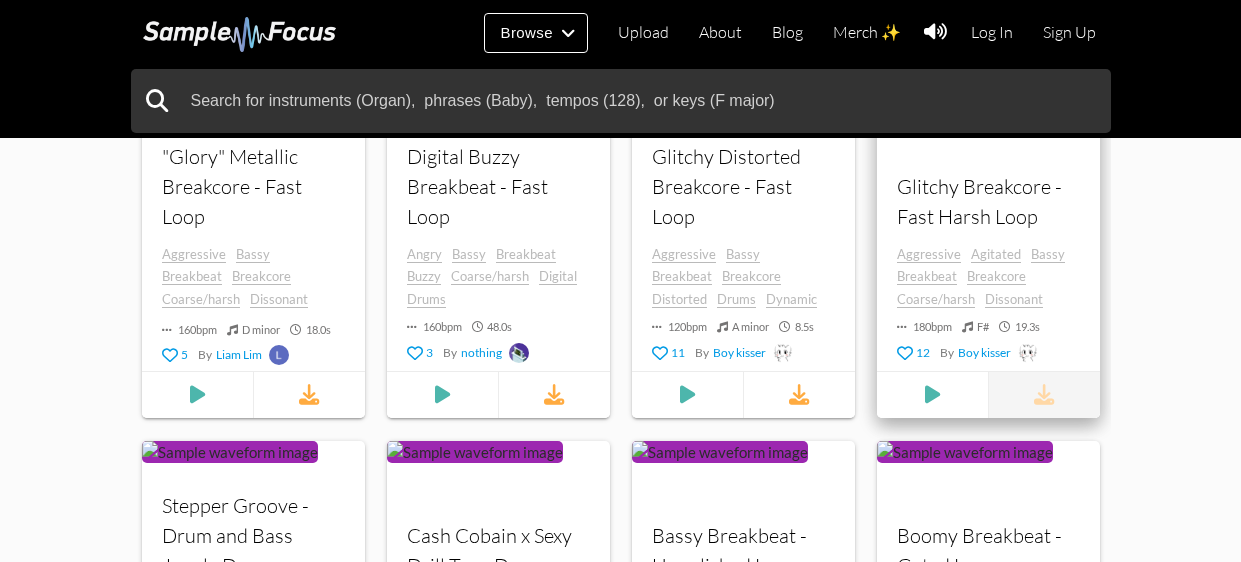 click at bounding box center [1043, 394] 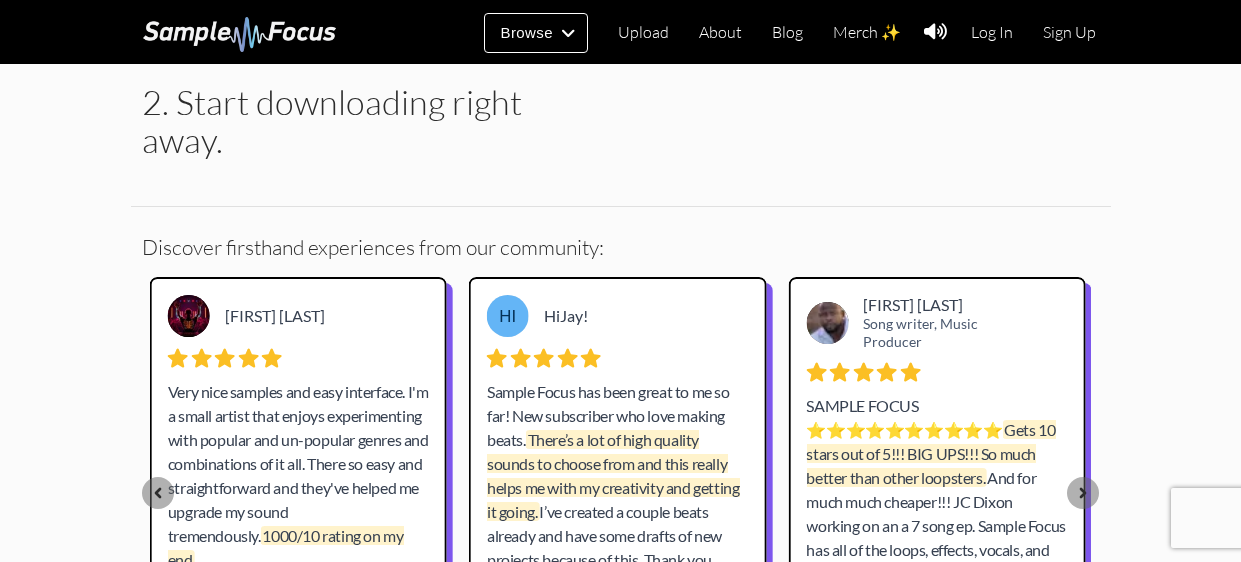 scroll, scrollTop: 0, scrollLeft: 0, axis: both 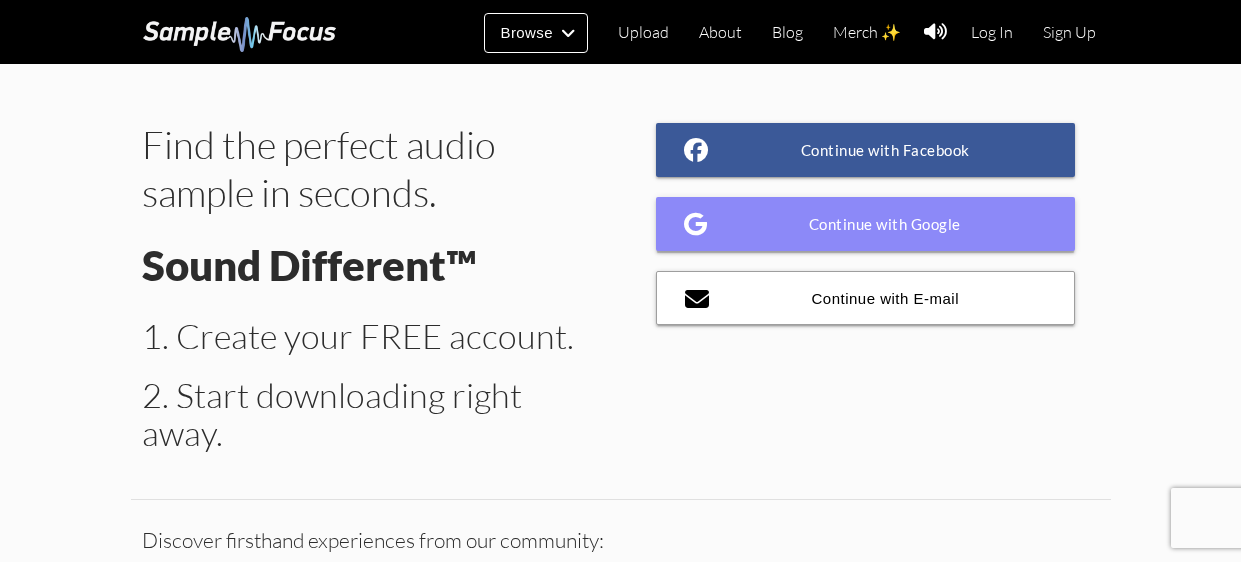 click on "Continue with Google" at bounding box center [866, 224] 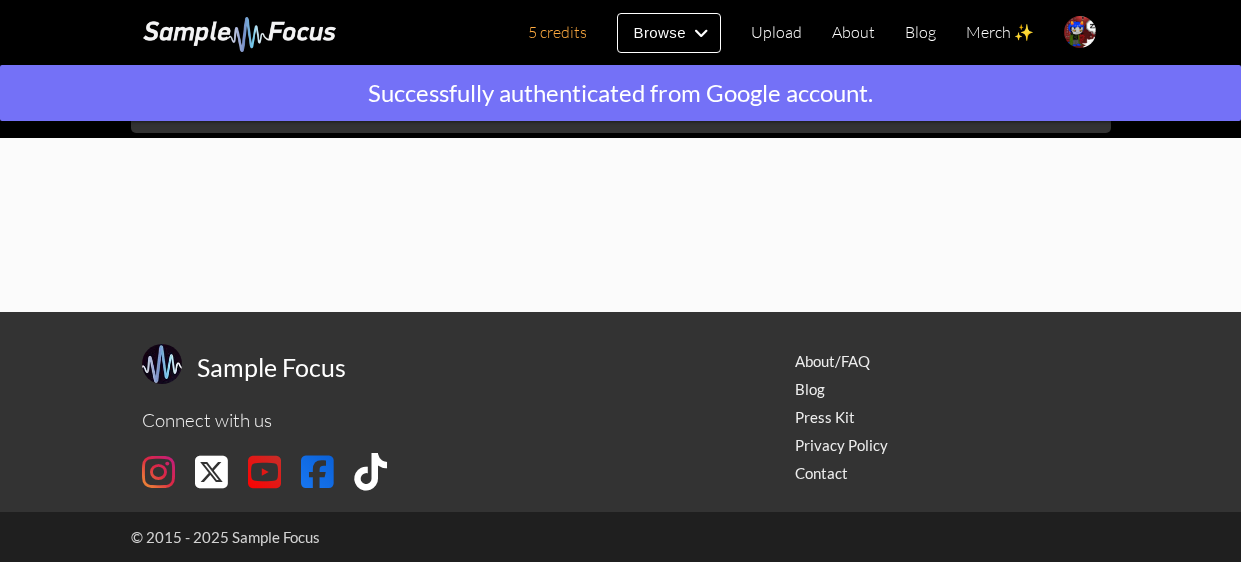 scroll, scrollTop: 0, scrollLeft: 0, axis: both 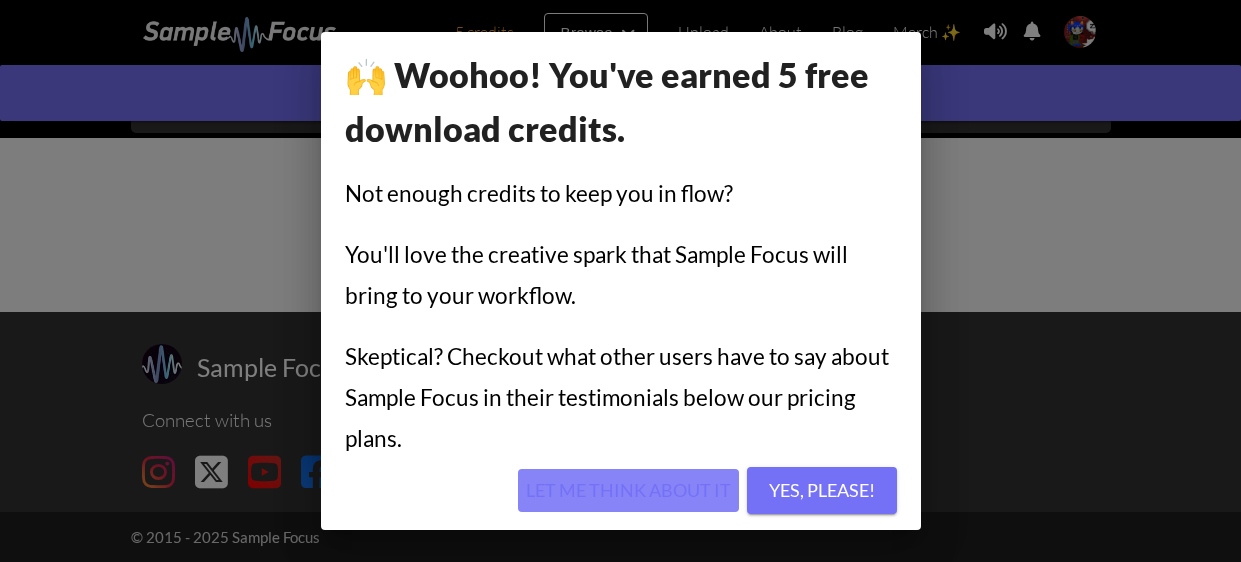 click on "Let me think about it" at bounding box center (628, 491) 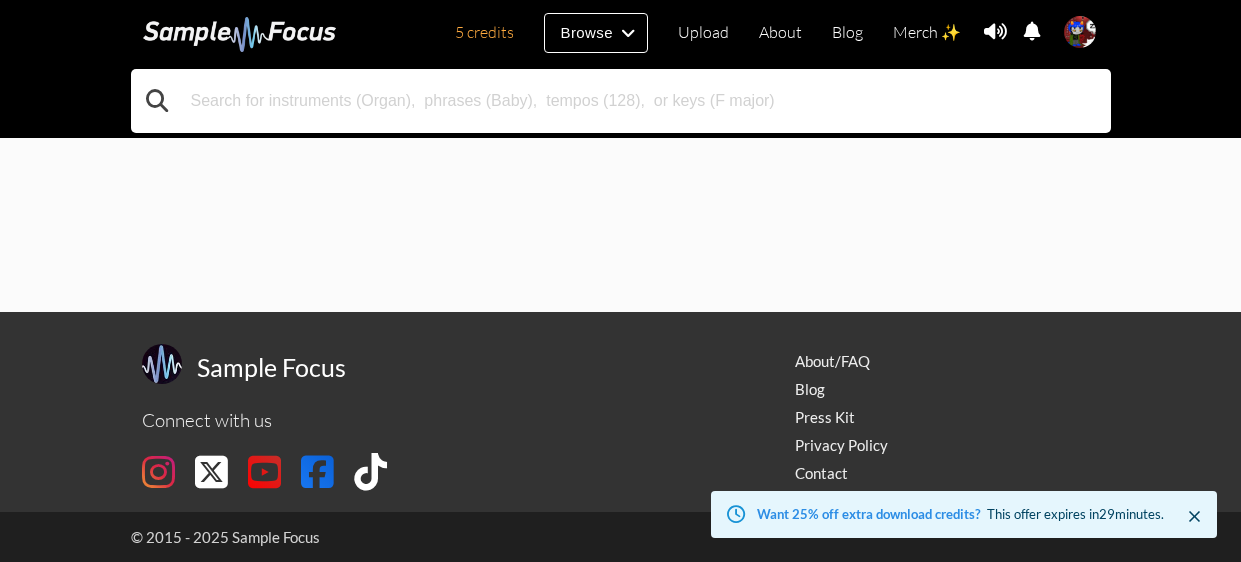 click at bounding box center (621, 101) 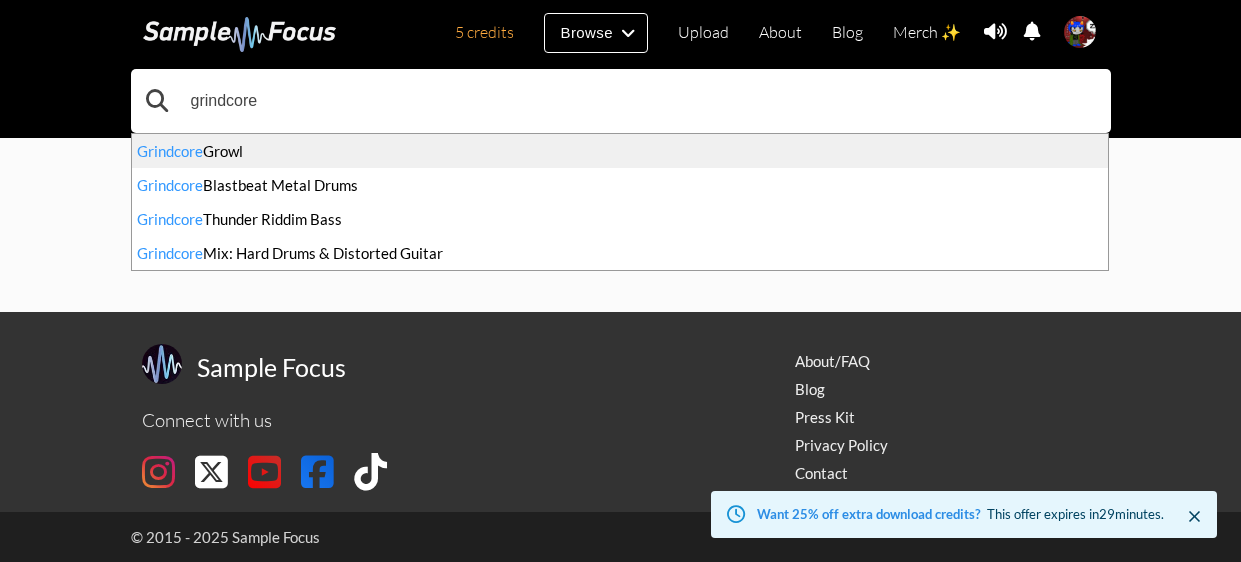 type on "grindcore" 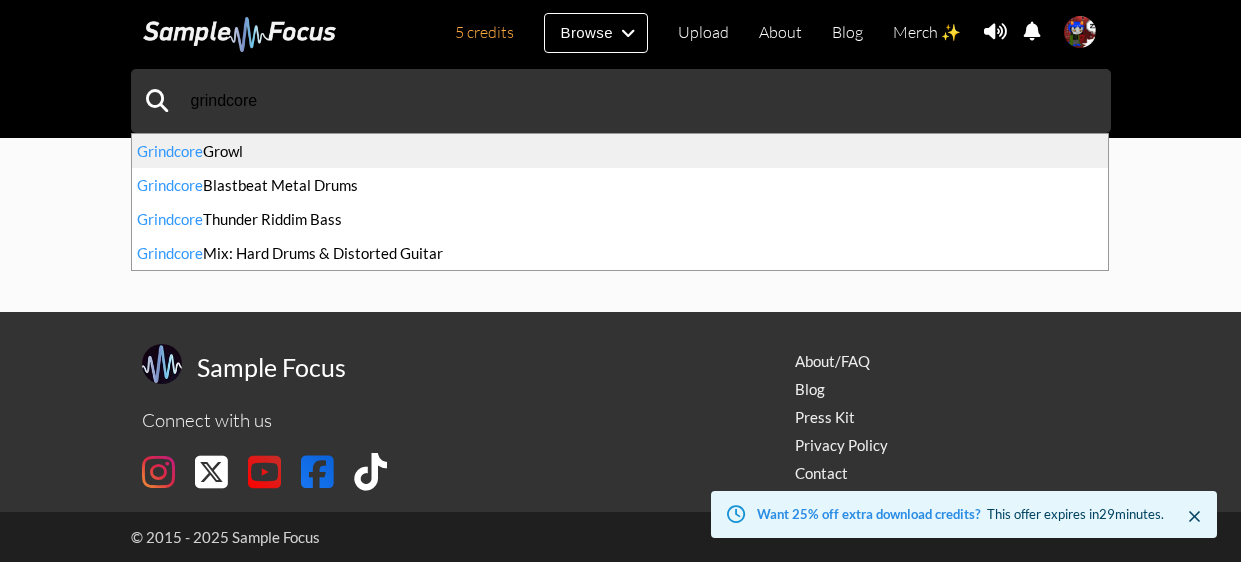 click on "Grindcore  Growl" at bounding box center [620, 151] 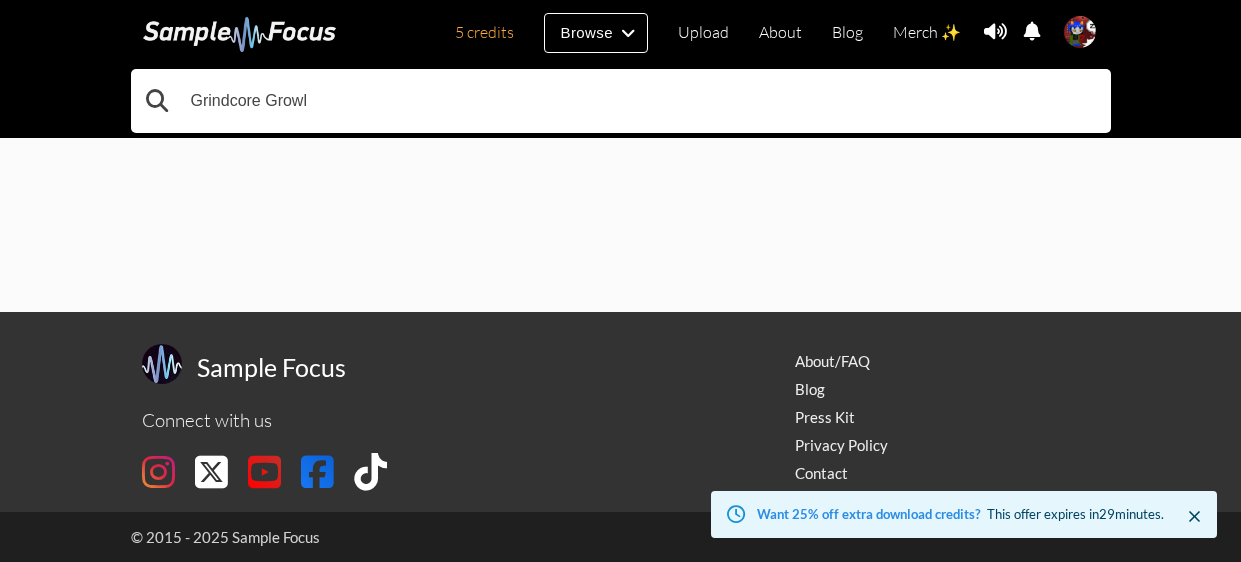 click on "Grindcore Growl" at bounding box center (621, 101) 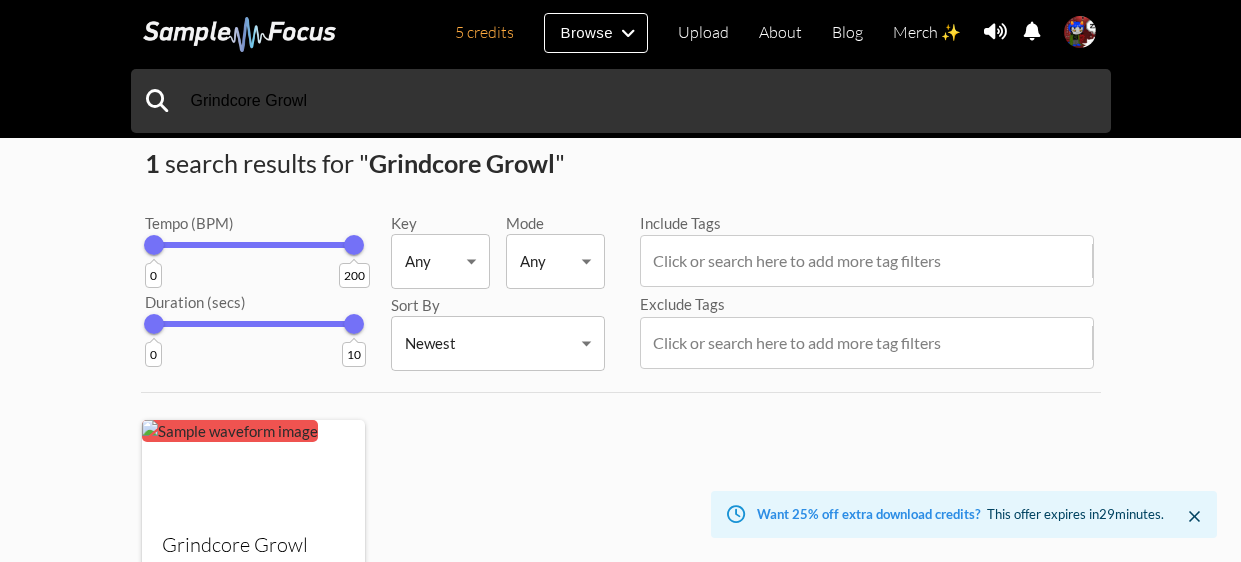 scroll, scrollTop: 0, scrollLeft: 0, axis: both 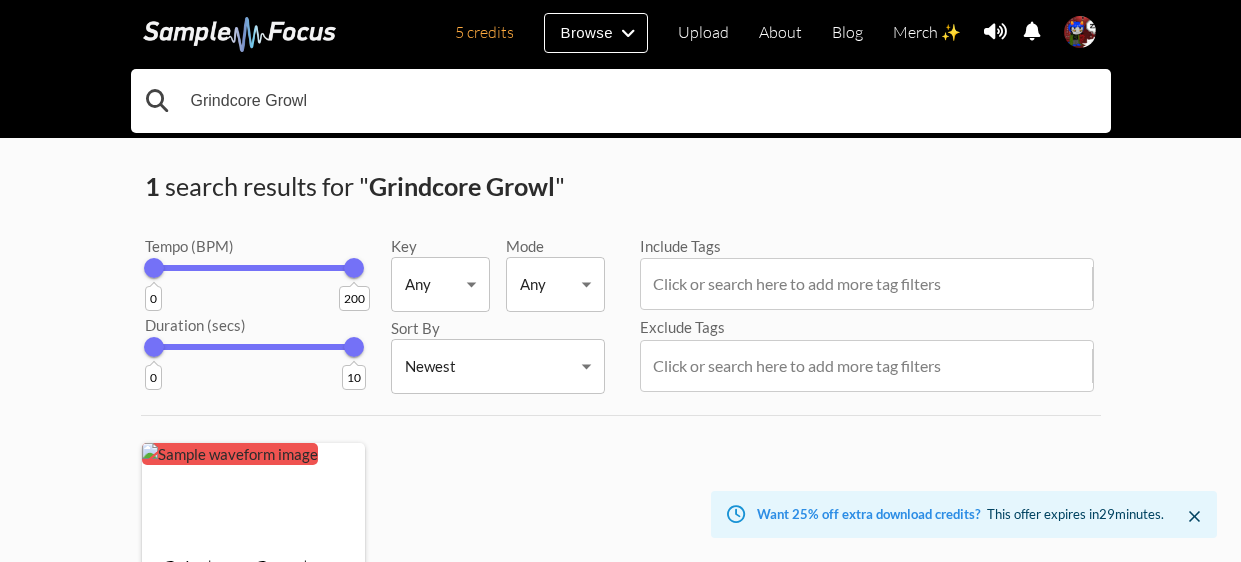 click on "Grindcore Growl" at bounding box center (621, 101) 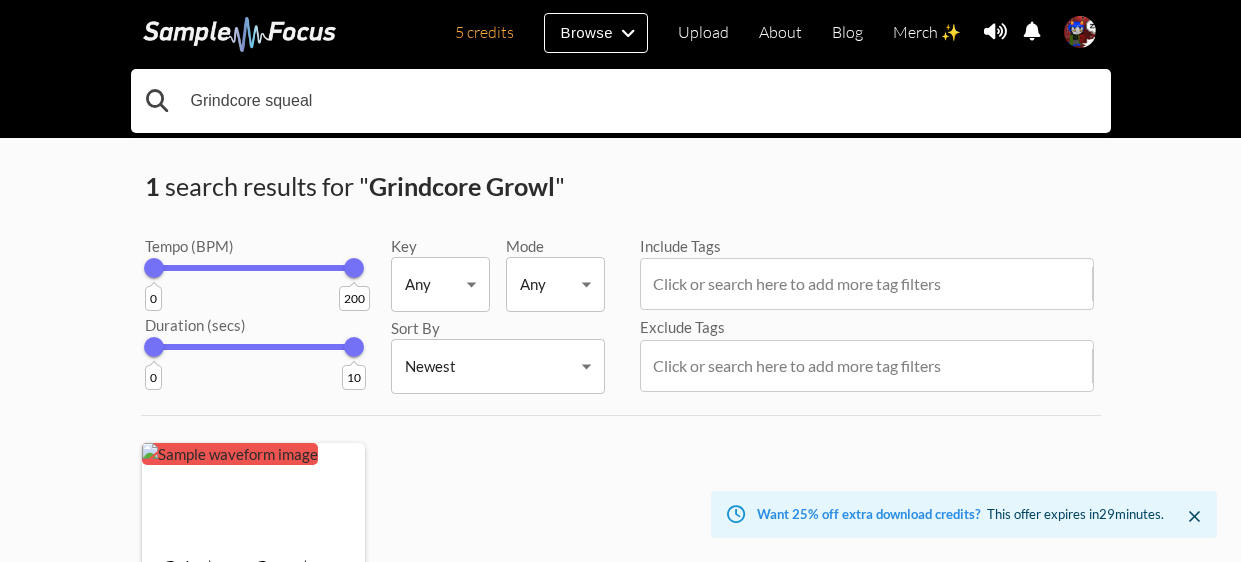 type on "[NAME] squeal" 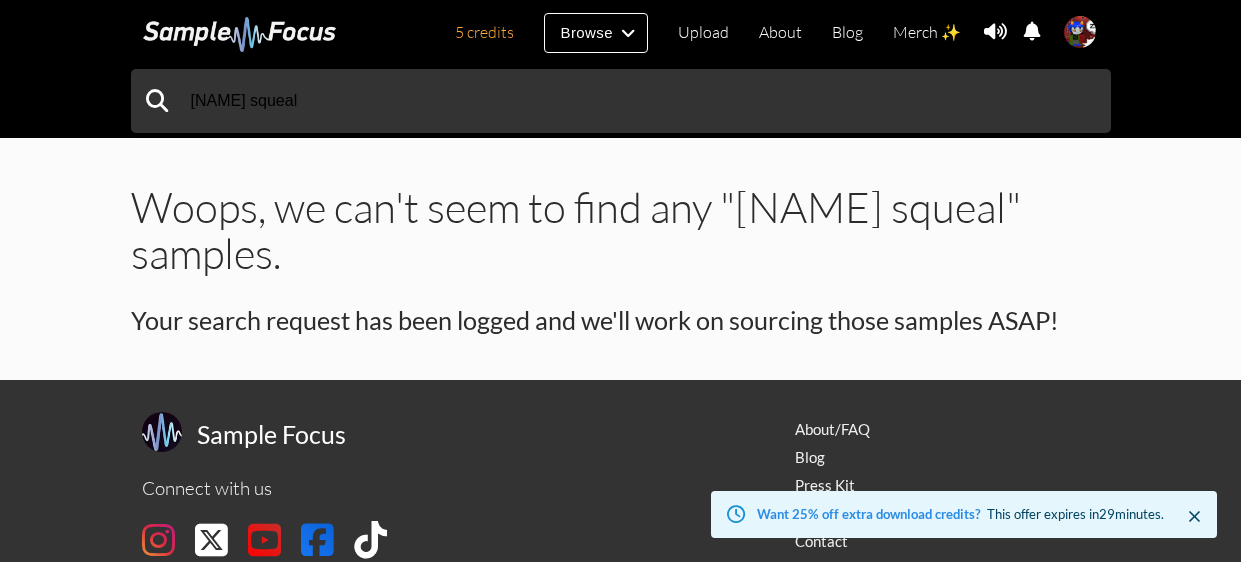 scroll, scrollTop: 0, scrollLeft: 0, axis: both 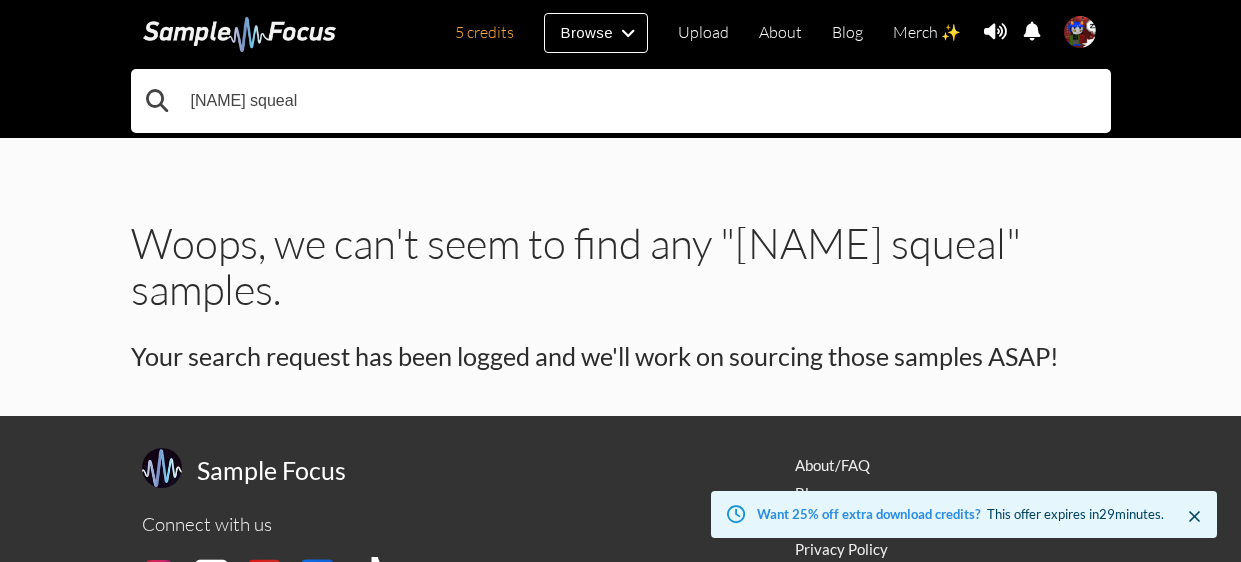 click on "[NAME] squeal" at bounding box center (621, 101) 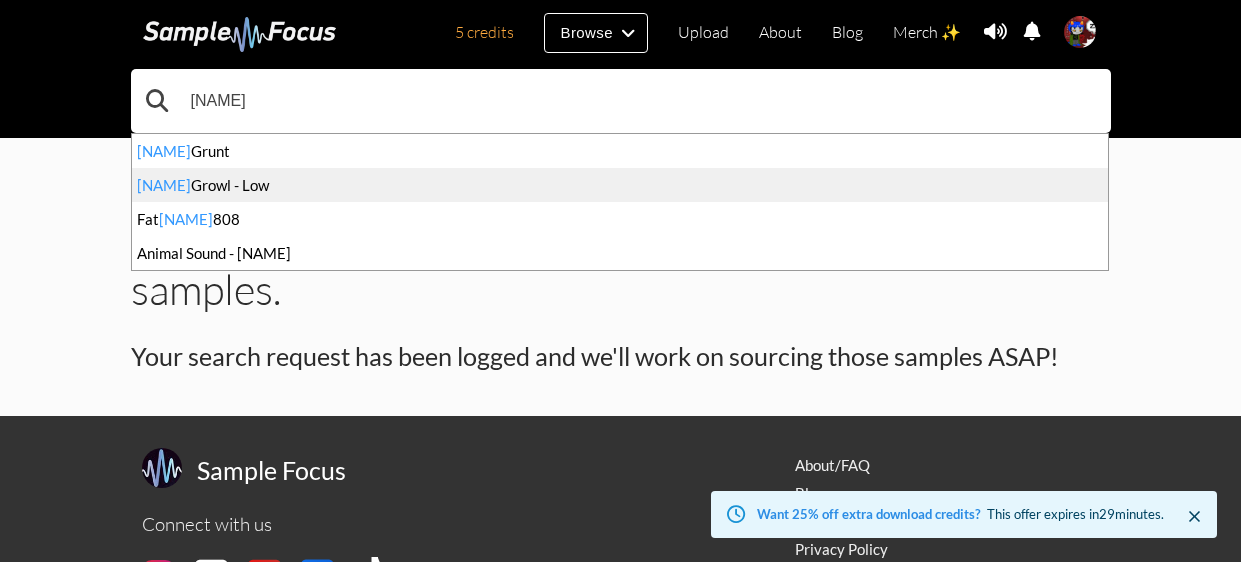type on "pig" 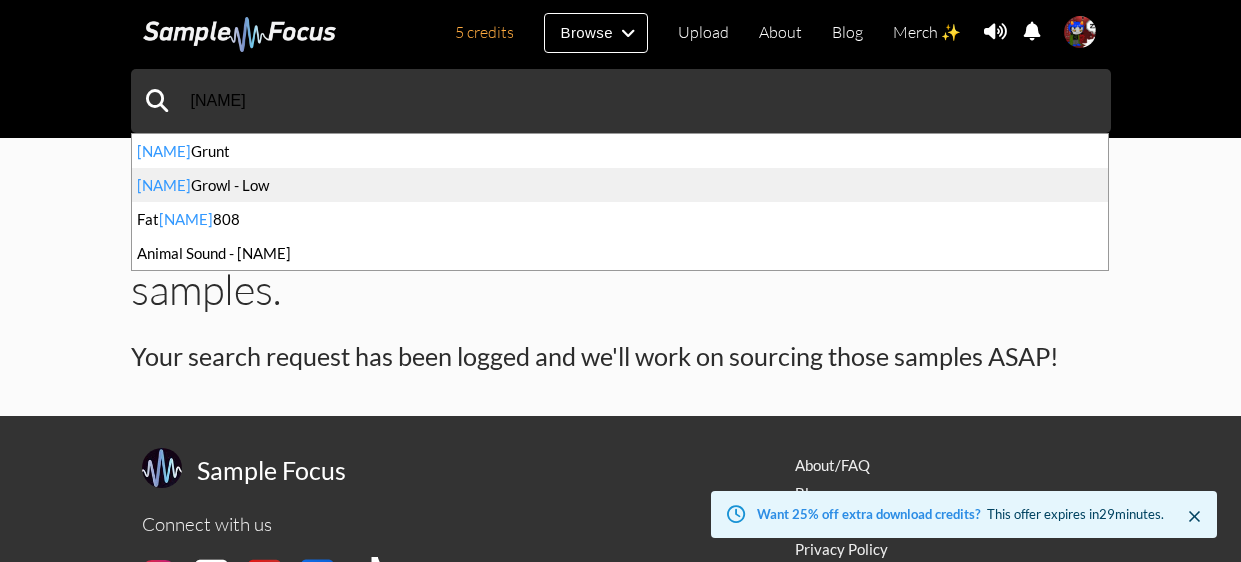 click on "Pig  Growl - Low" at bounding box center [620, 185] 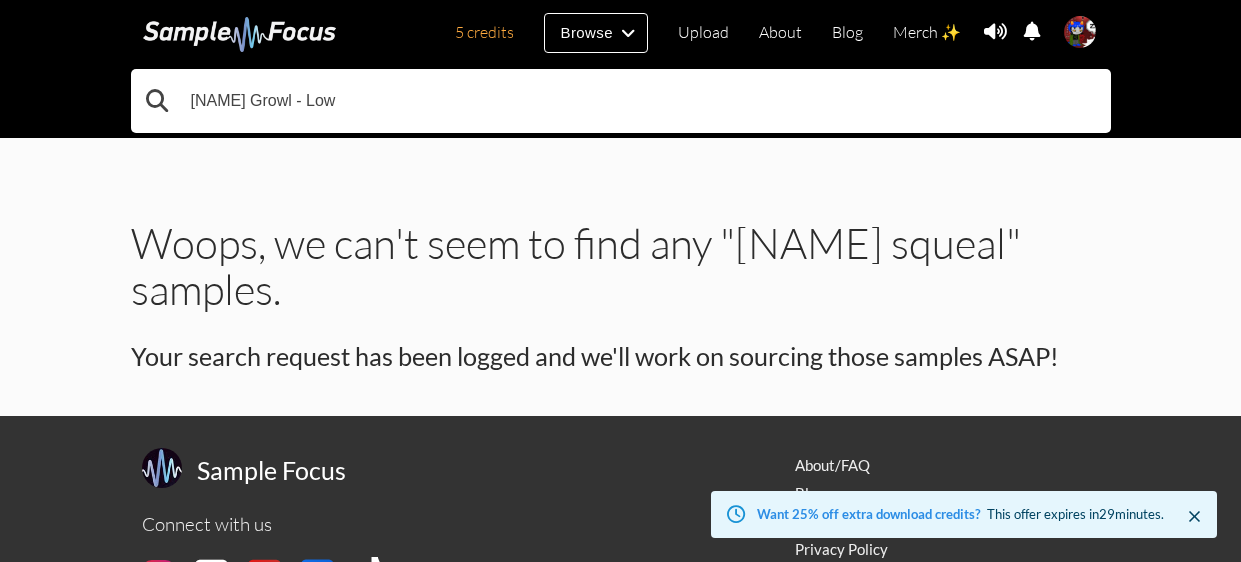 click on "Pig Growl - Low" at bounding box center [621, 101] 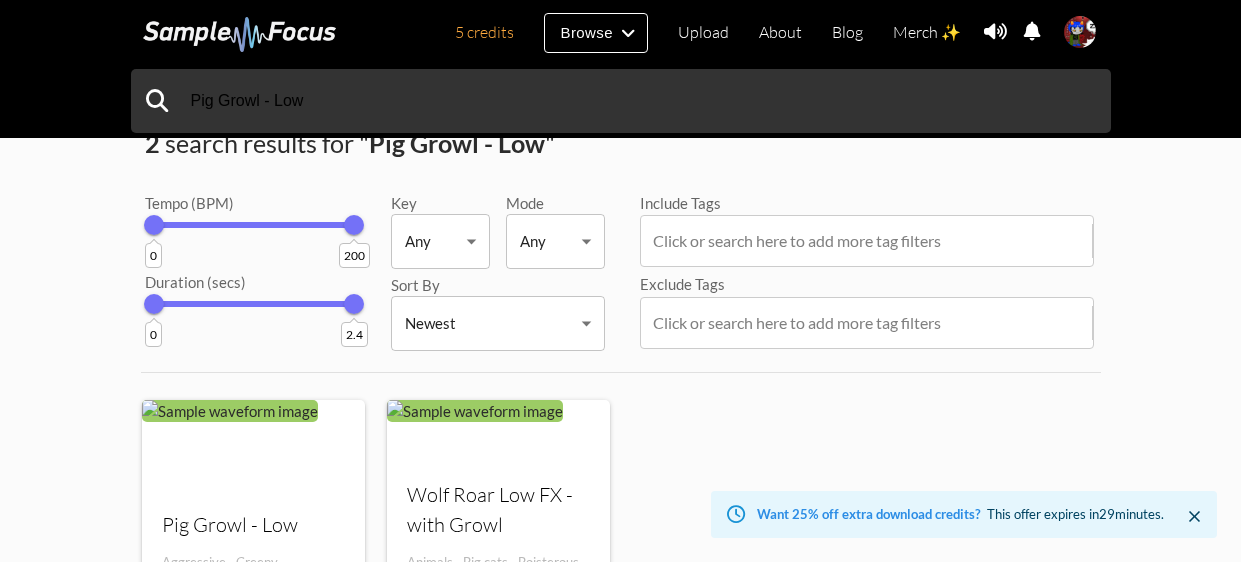 scroll, scrollTop: 0, scrollLeft: 0, axis: both 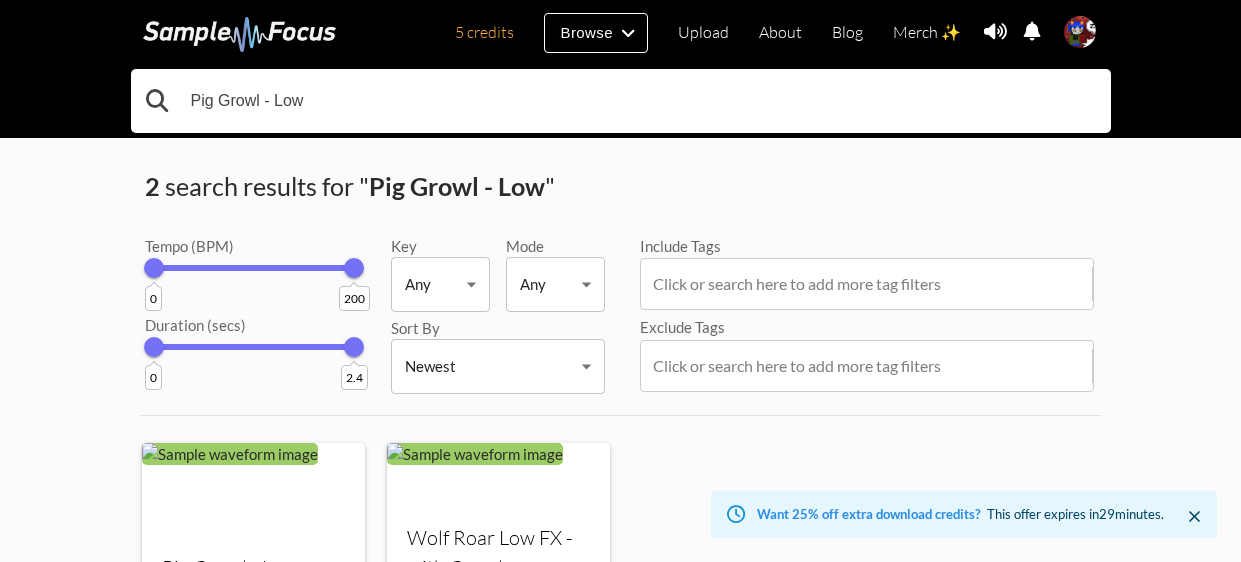 click on "[NAME] Growl - Low" at bounding box center (621, 101) 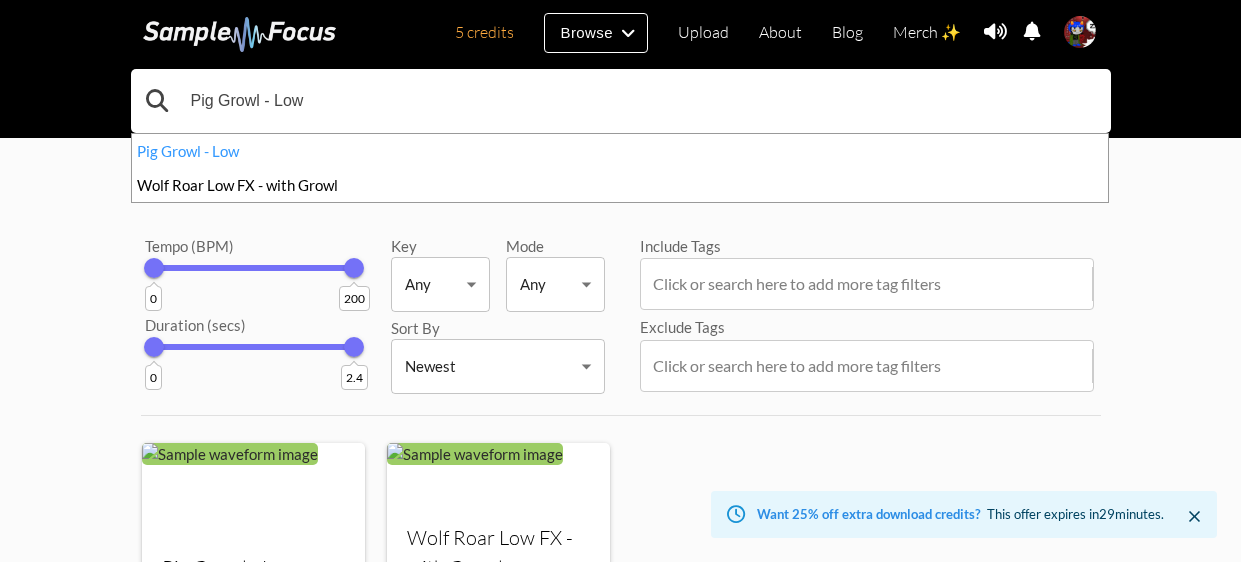 click on "Pig Growl - Low" at bounding box center (621, 101) 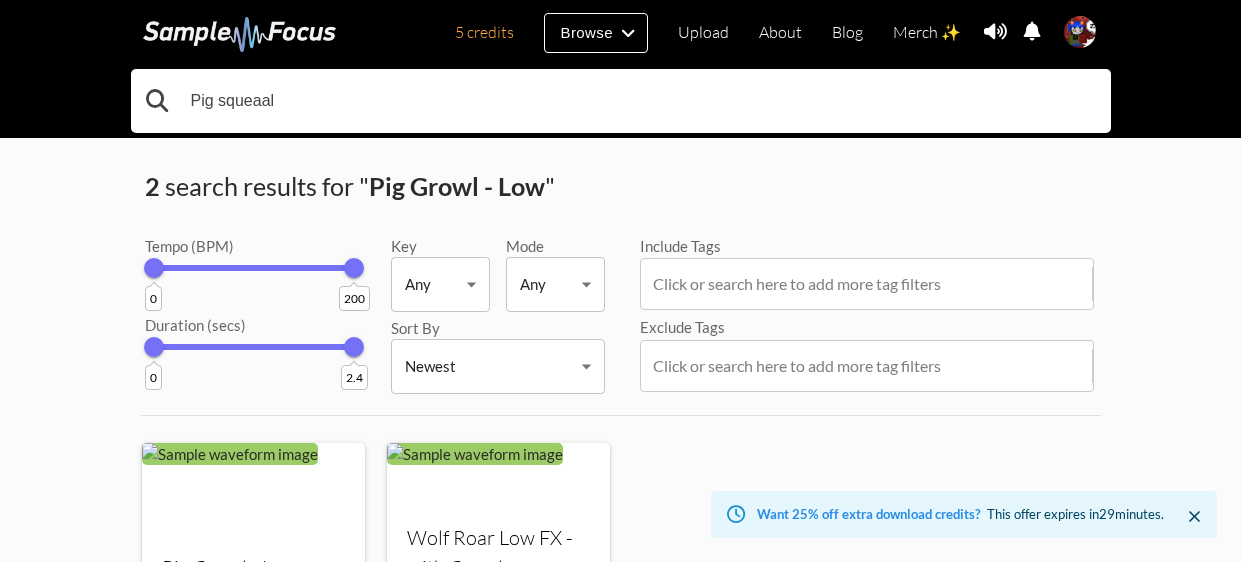type on "Pig squeaal" 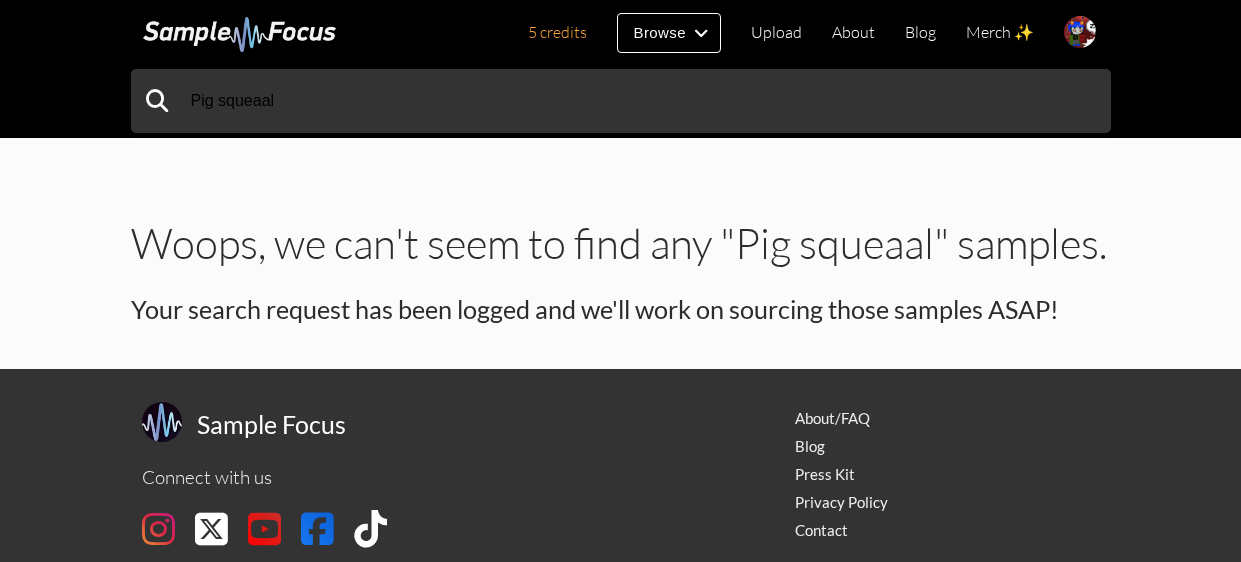 scroll, scrollTop: 0, scrollLeft: 0, axis: both 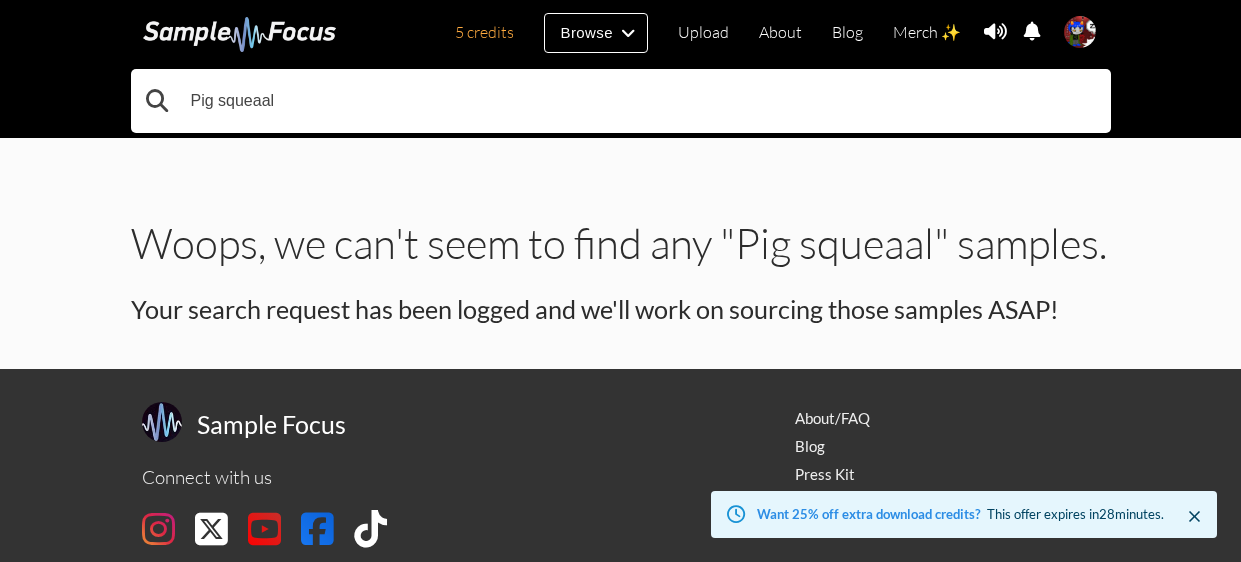 click on "Pig squeaal" at bounding box center (621, 101) 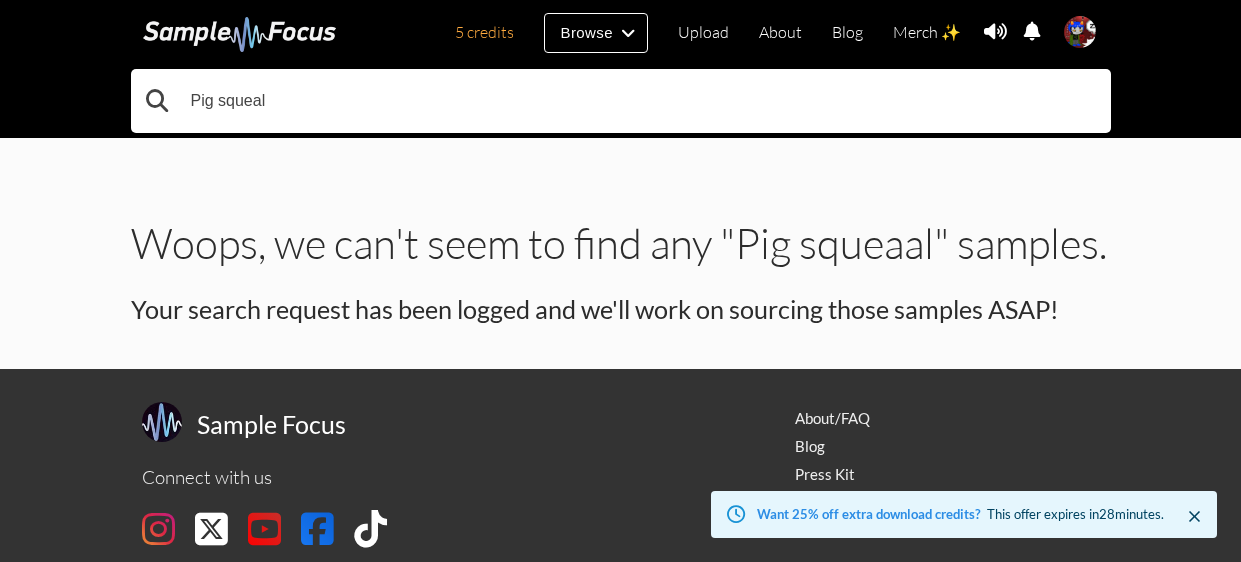 type on "Pig squeal" 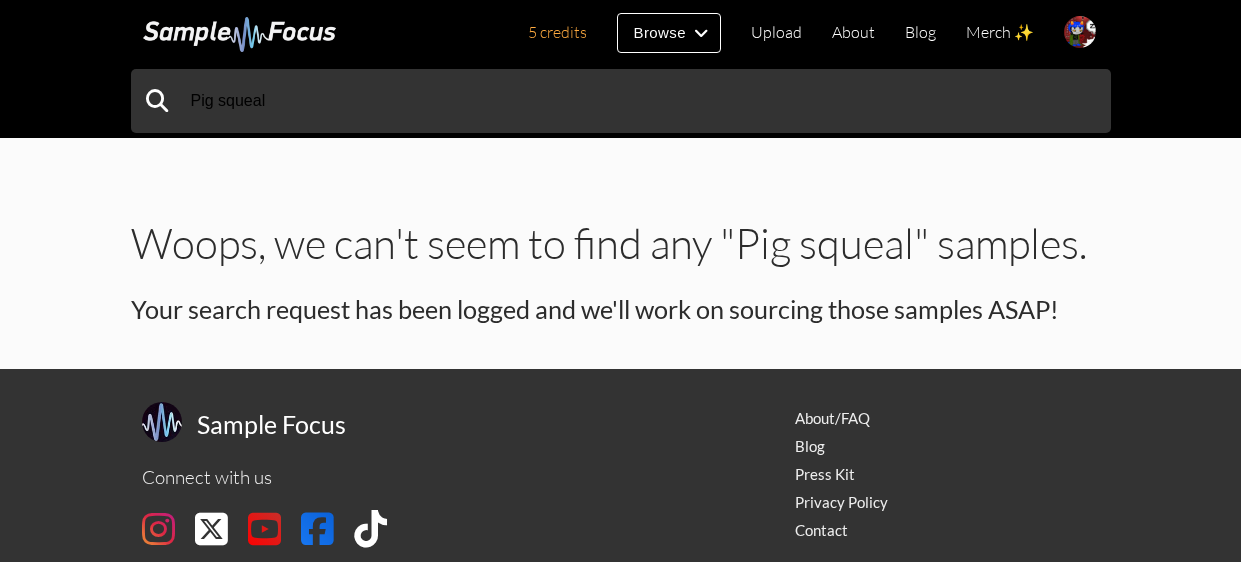 scroll, scrollTop: 0, scrollLeft: 0, axis: both 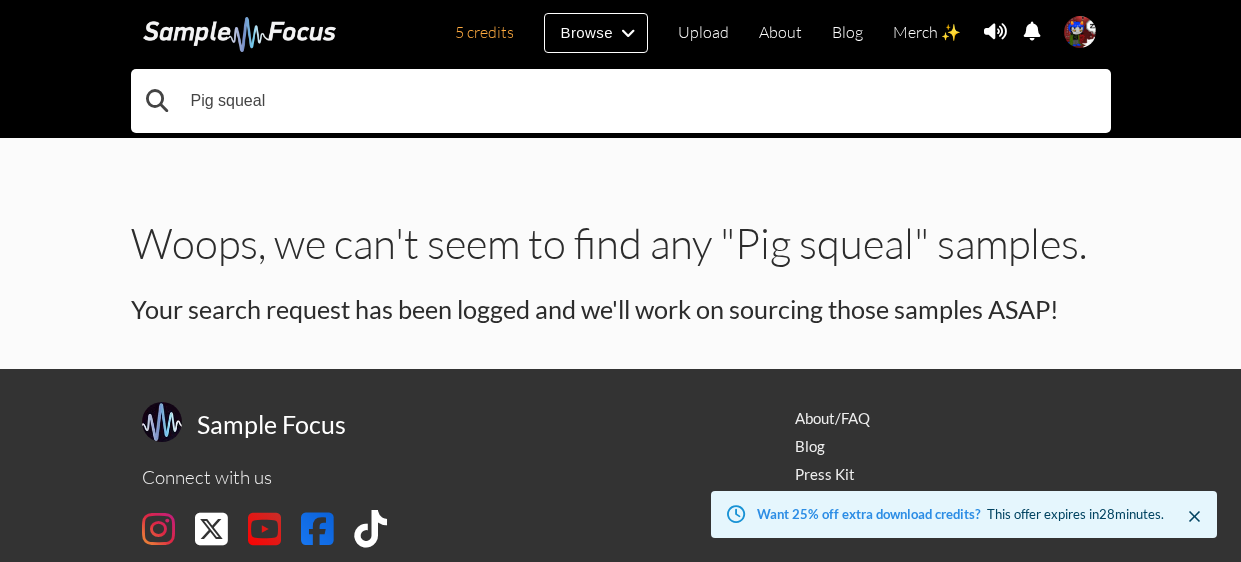 drag, startPoint x: 438, startPoint y: 92, endPoint x: 13, endPoint y: 137, distance: 427.3757 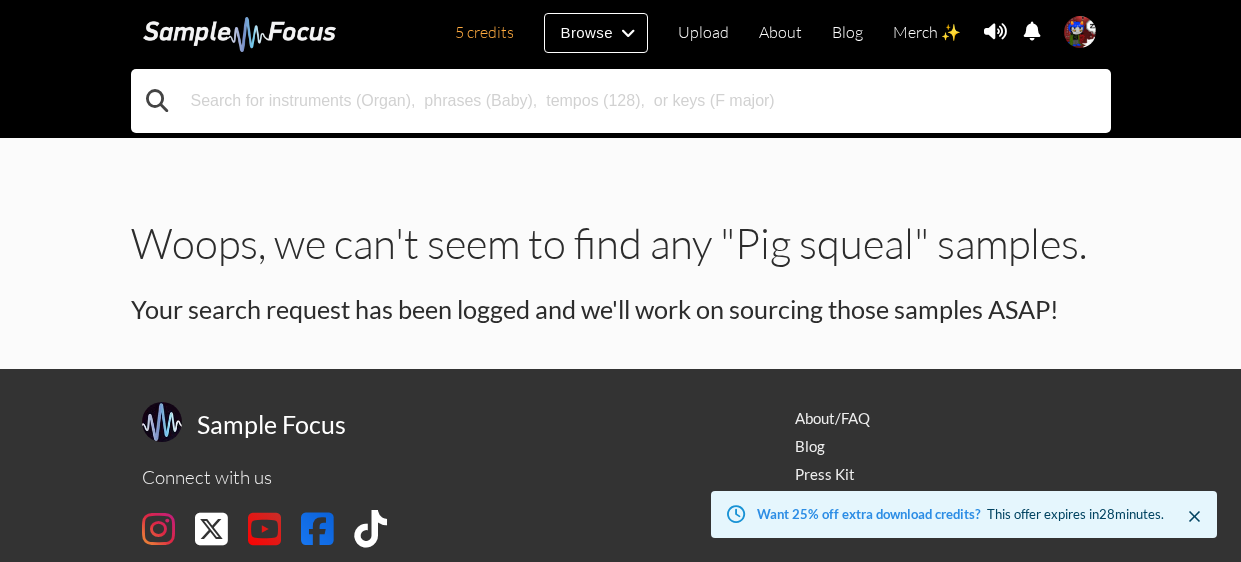 type 